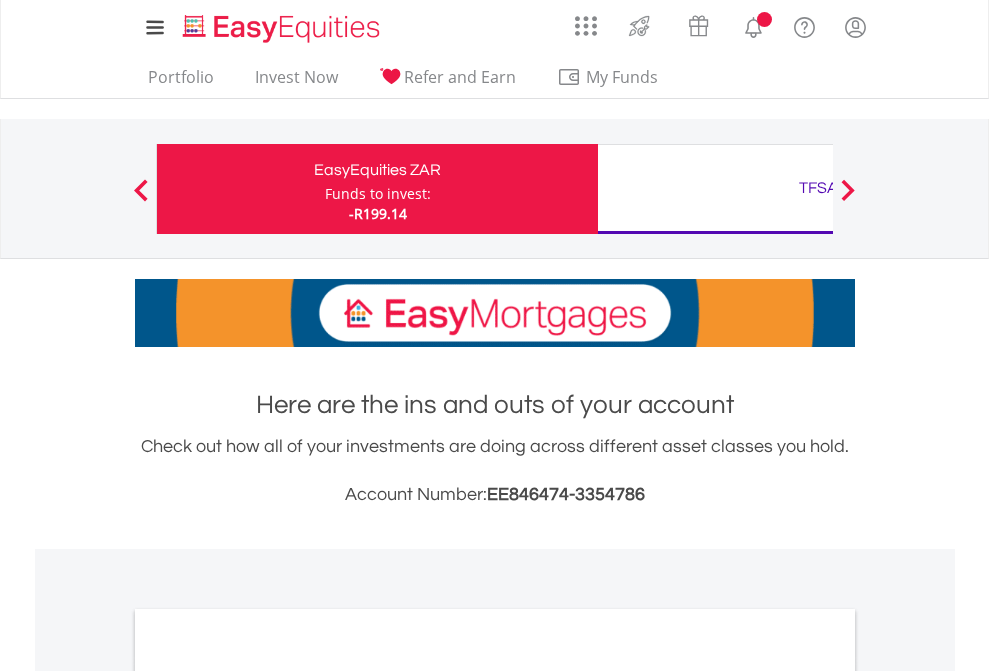 scroll, scrollTop: 0, scrollLeft: 0, axis: both 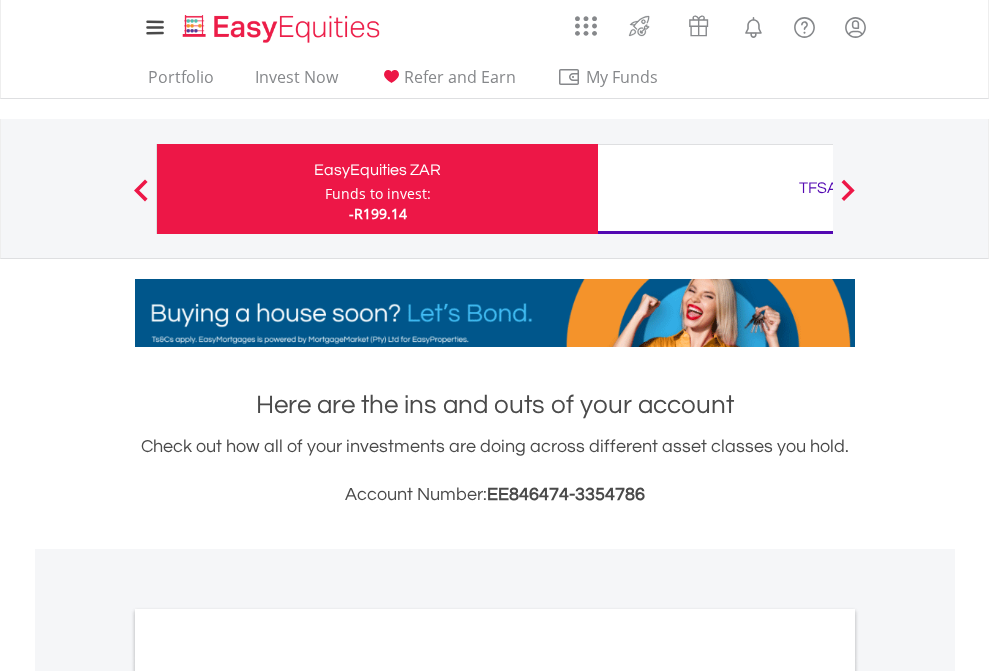 click on "Funds to invest:" at bounding box center (378, 194) 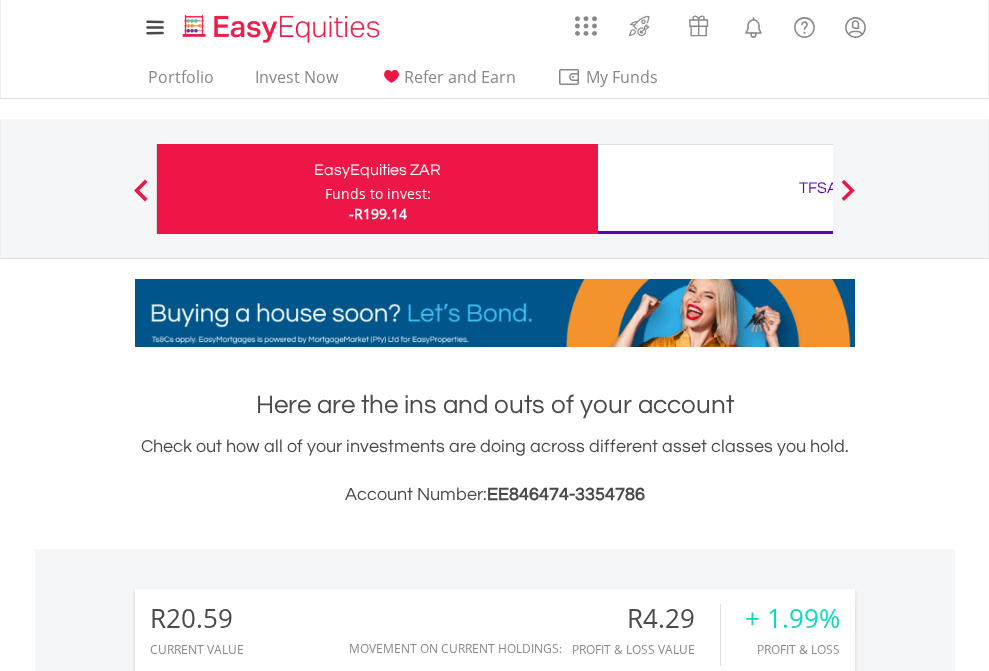 scroll, scrollTop: 999808, scrollLeft: 999687, axis: both 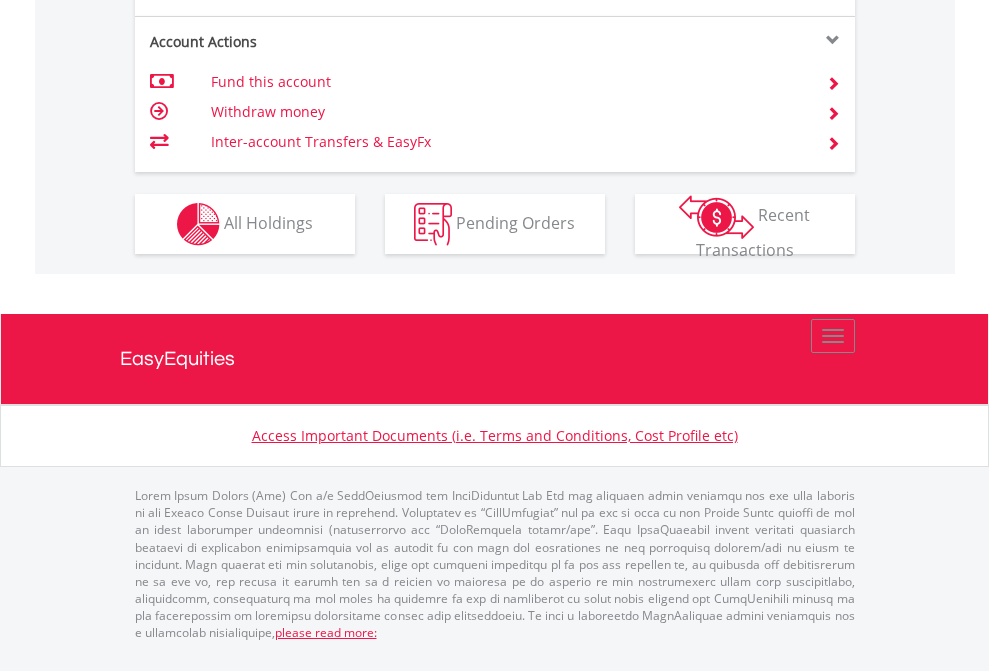 click on "Investment types" at bounding box center (706, -337) 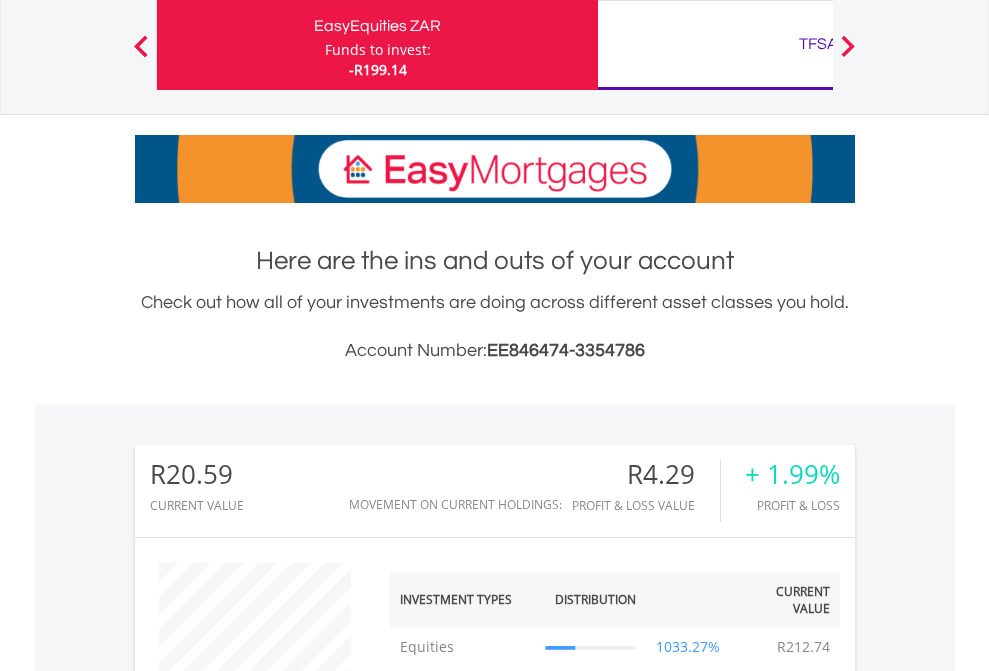 click on "TFSA" at bounding box center [818, 44] 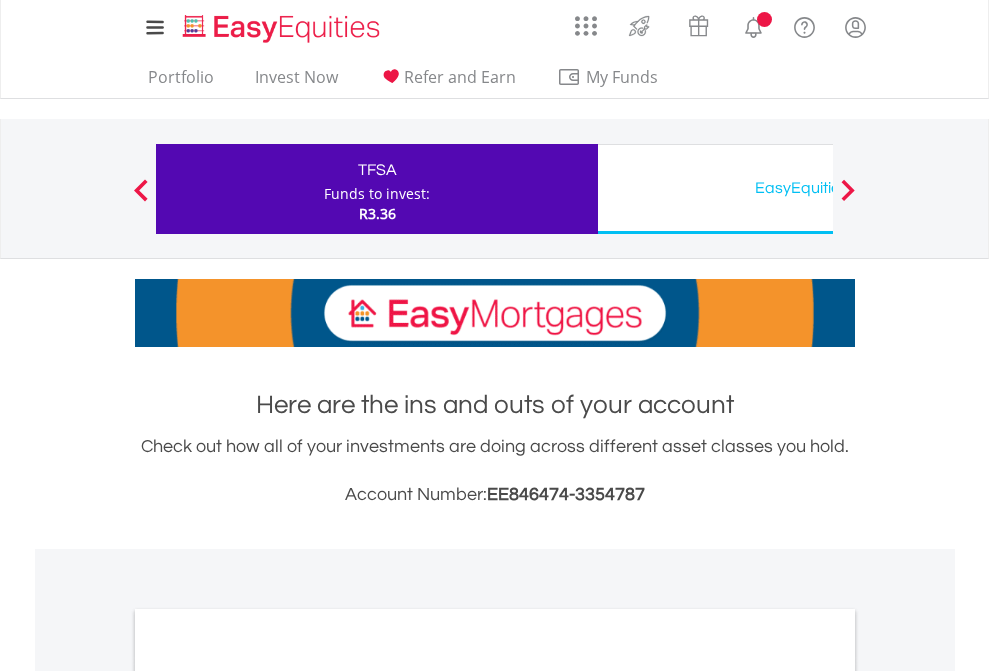 scroll, scrollTop: 0, scrollLeft: 0, axis: both 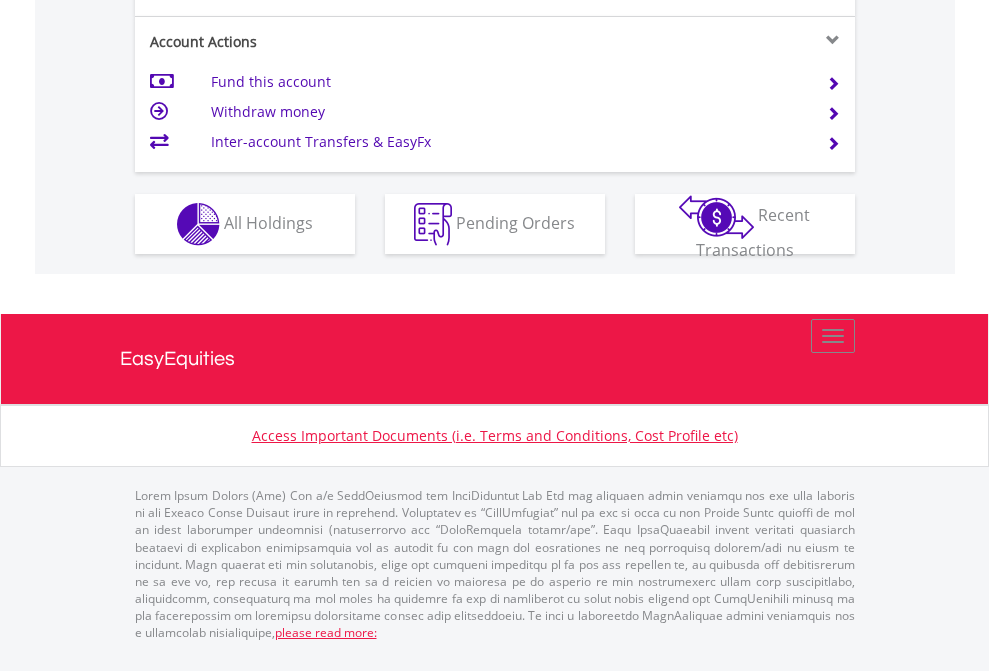 click on "Investment types" at bounding box center [706, -337] 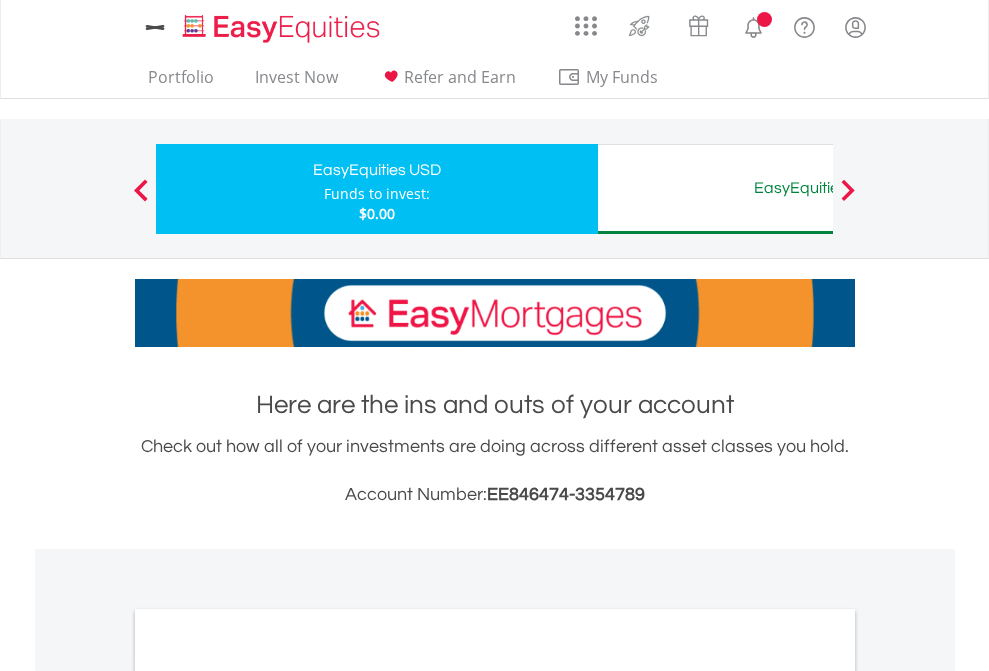 scroll, scrollTop: 0, scrollLeft: 0, axis: both 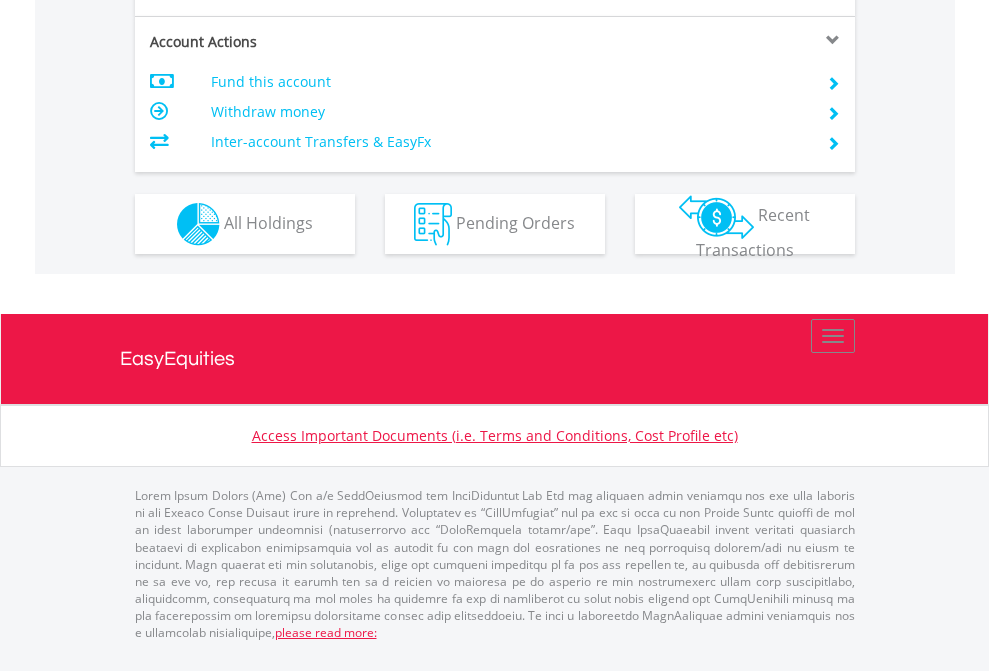 click on "Investment types" at bounding box center [706, -337] 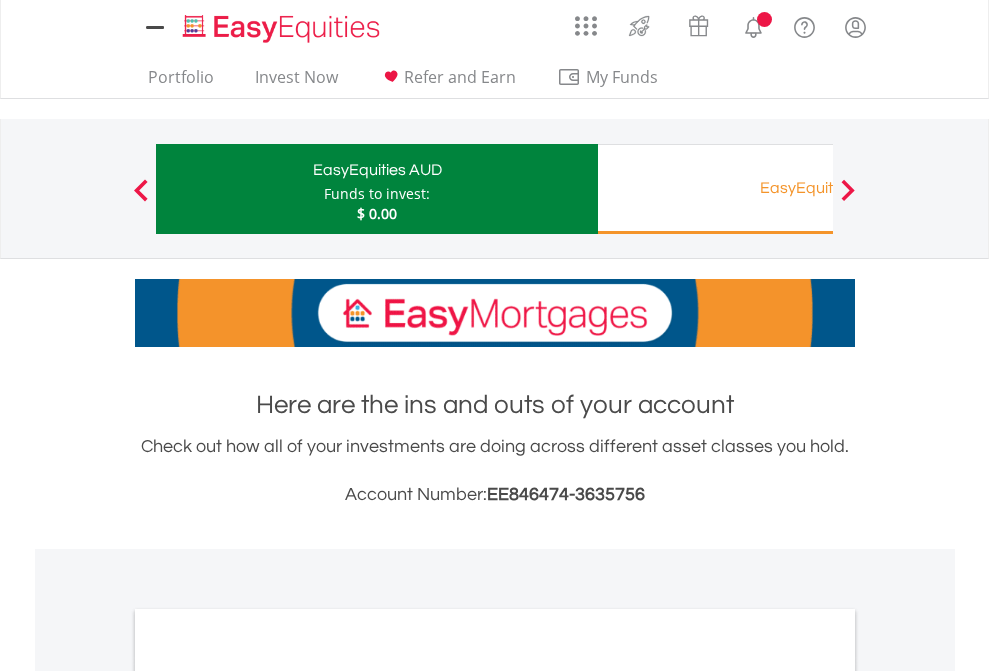 scroll, scrollTop: 0, scrollLeft: 0, axis: both 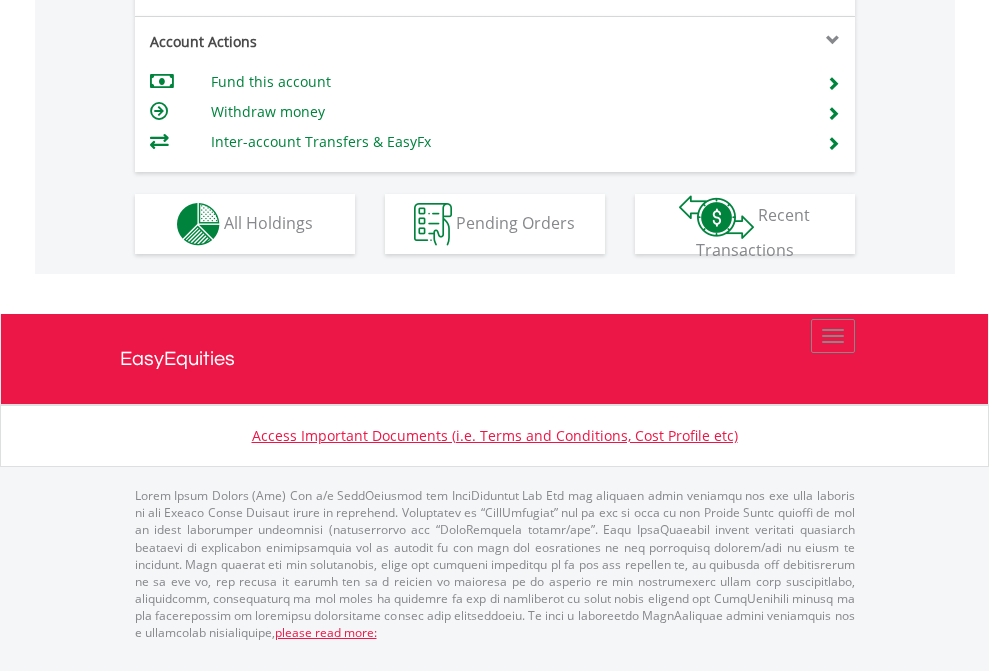 click on "Investment types" at bounding box center (706, -337) 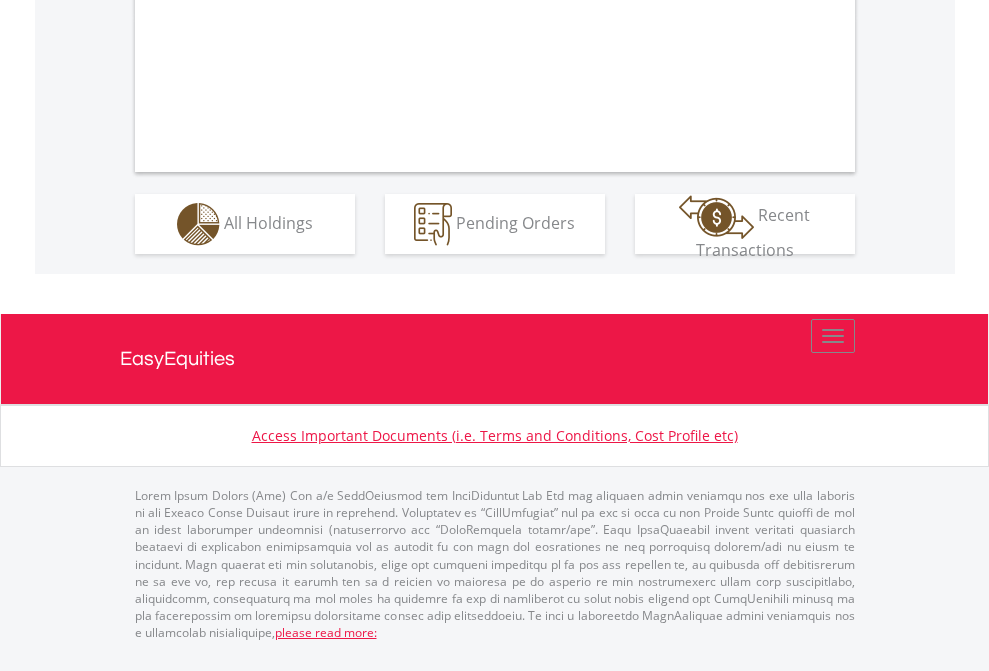 scroll, scrollTop: 0, scrollLeft: 0, axis: both 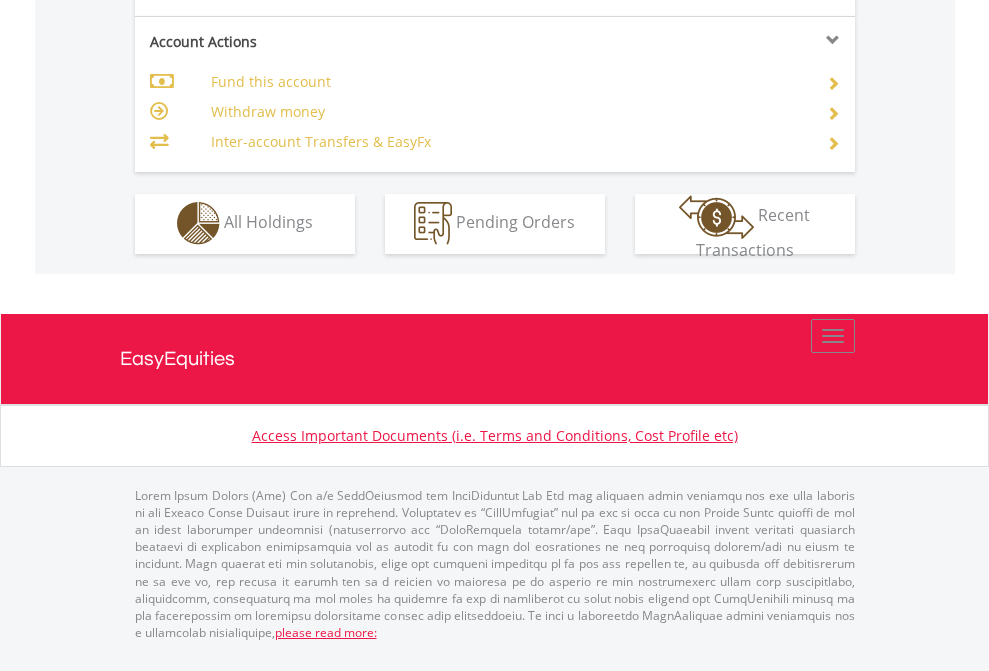click on "Investment types" at bounding box center (706, -353) 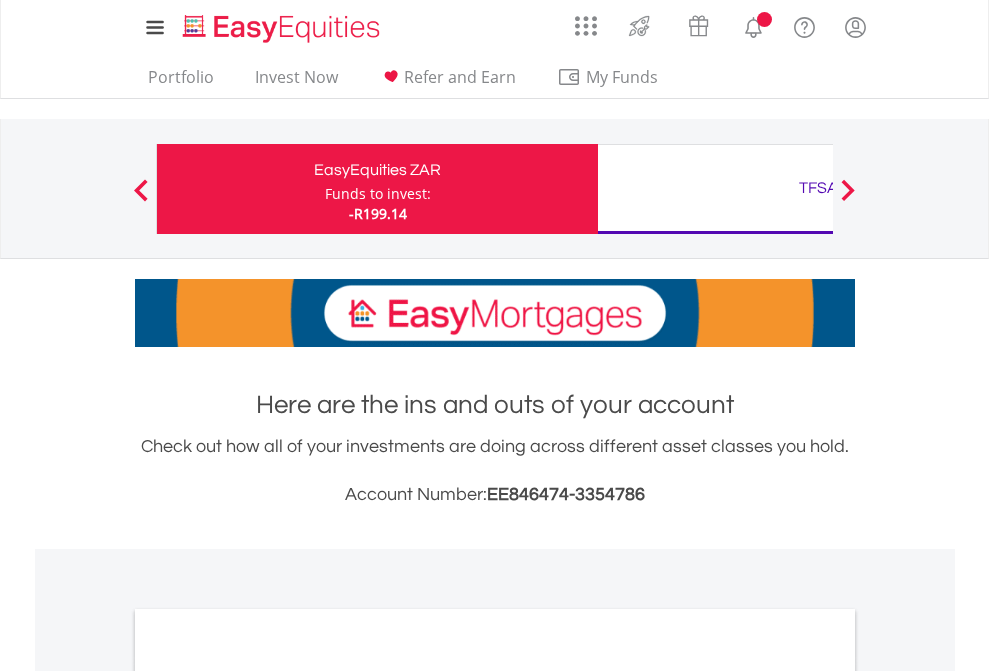 scroll, scrollTop: 1202, scrollLeft: 0, axis: vertical 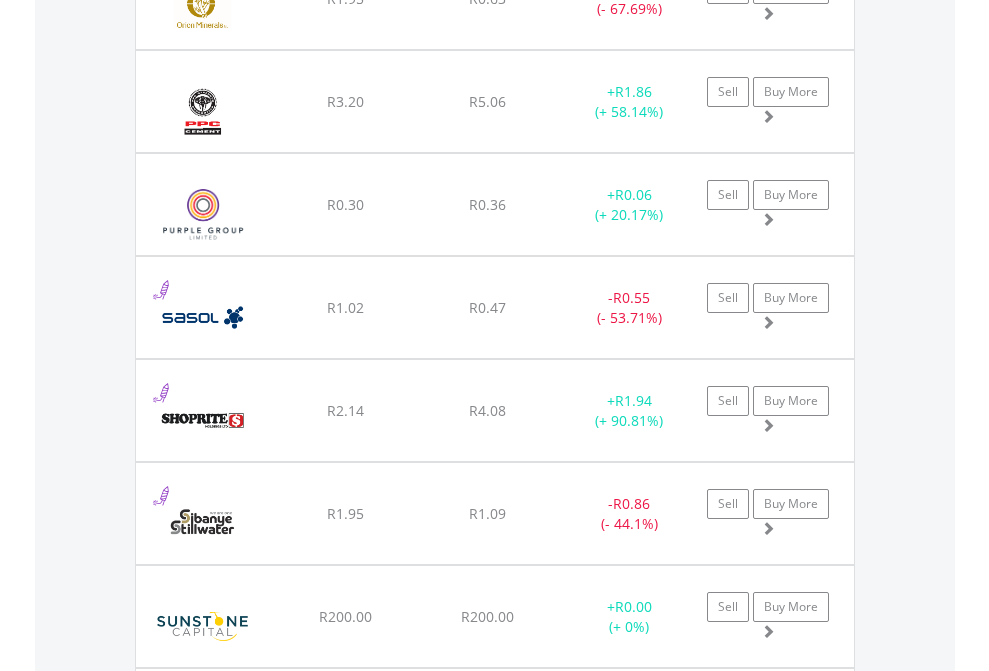 click on "TFSA" at bounding box center [818, -2116] 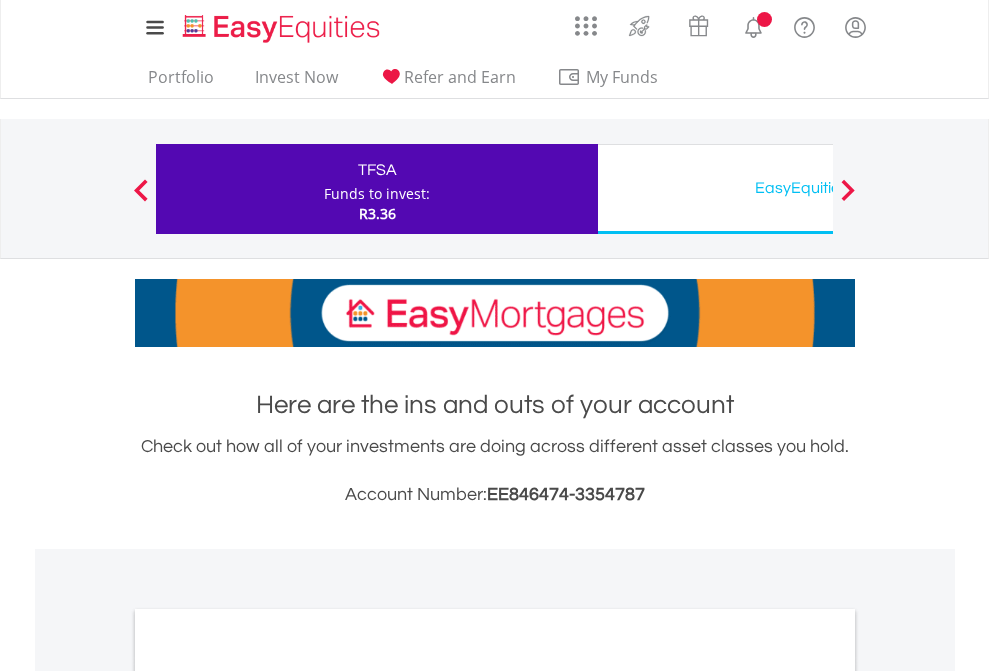 scroll, scrollTop: 0, scrollLeft: 0, axis: both 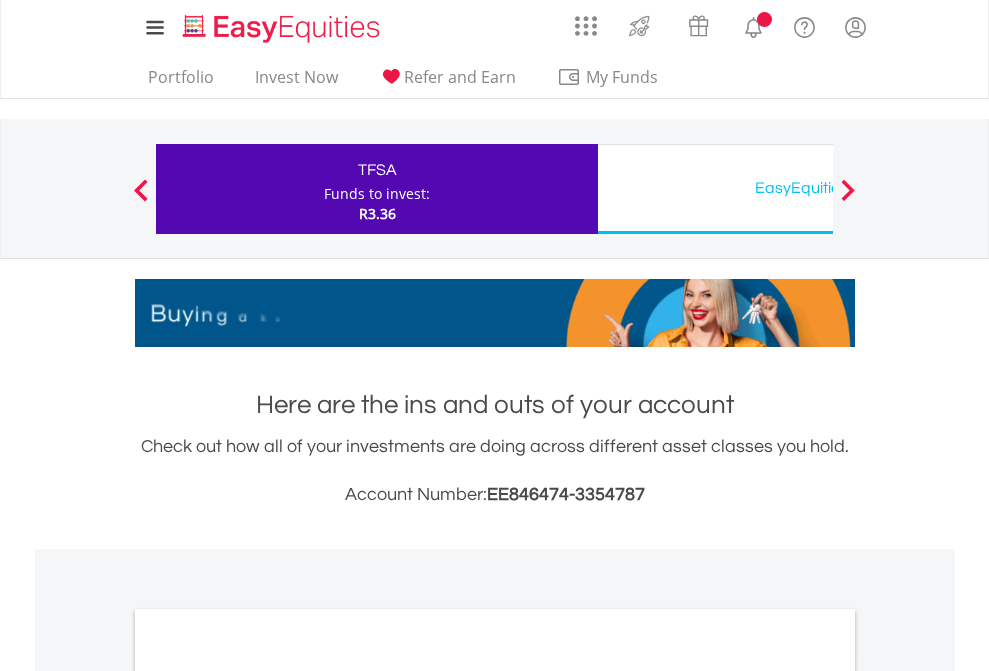 click on "All Holdings" at bounding box center (268, 1096) 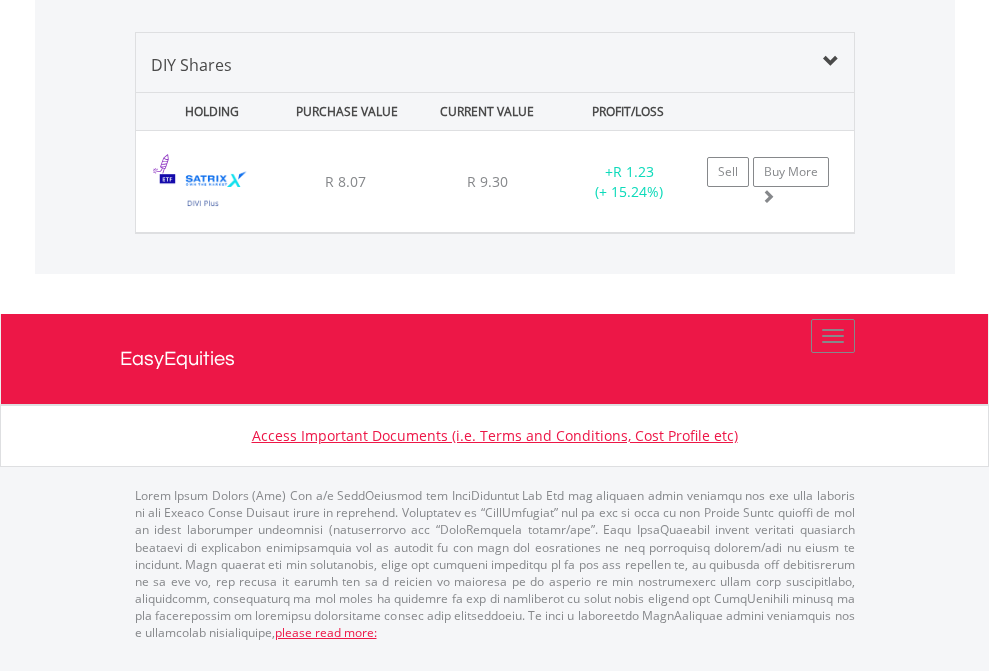scroll, scrollTop: 1933, scrollLeft: 0, axis: vertical 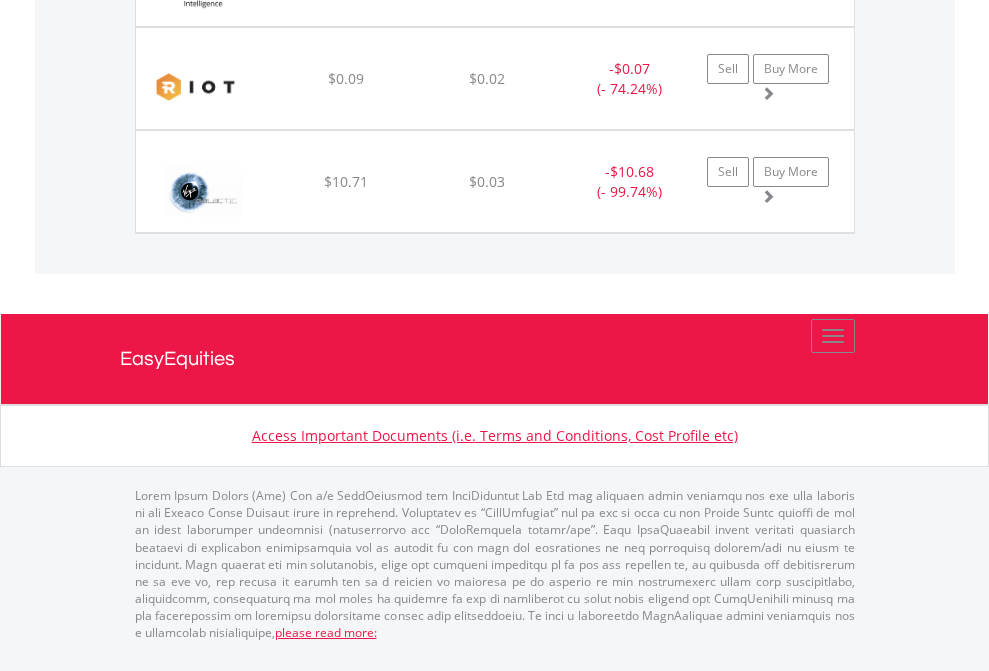 click on "EasyEquities AUD" at bounding box center [818, -1174] 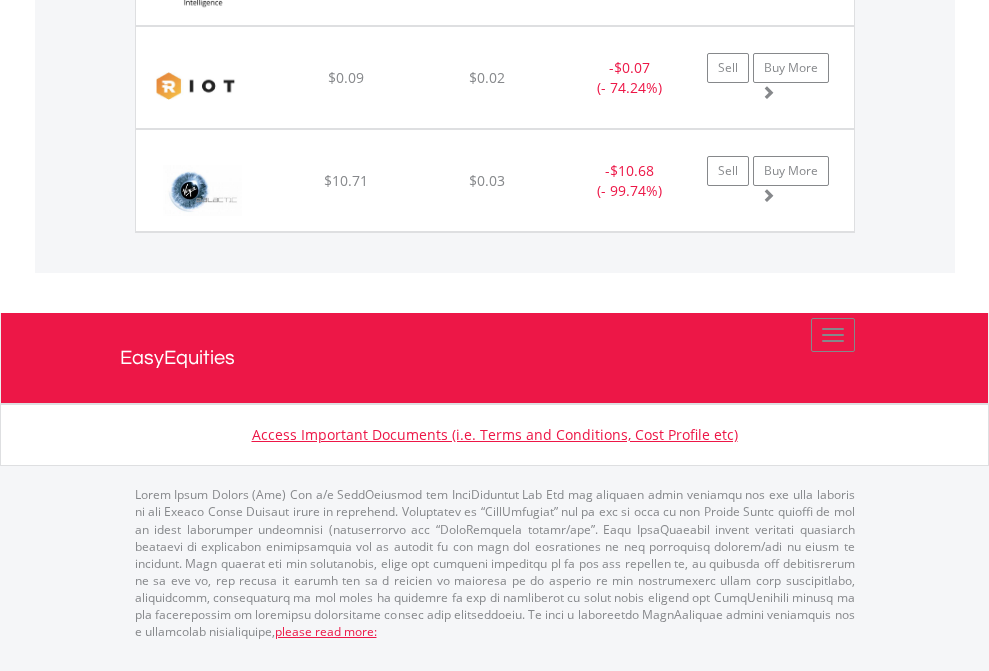 scroll, scrollTop: 144, scrollLeft: 0, axis: vertical 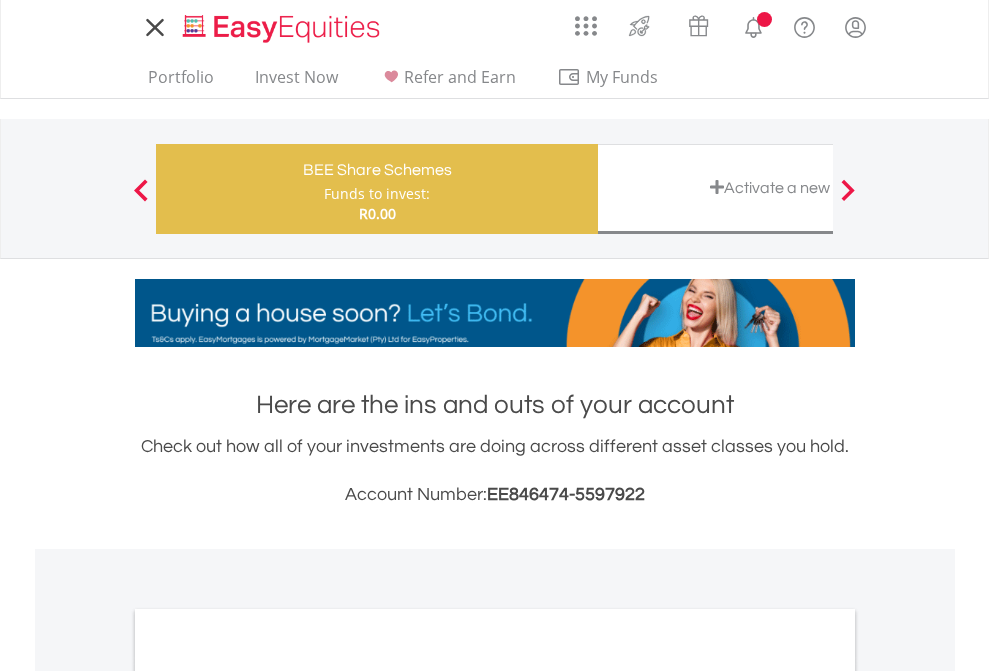 click on "All Holdings" at bounding box center (268, 1096) 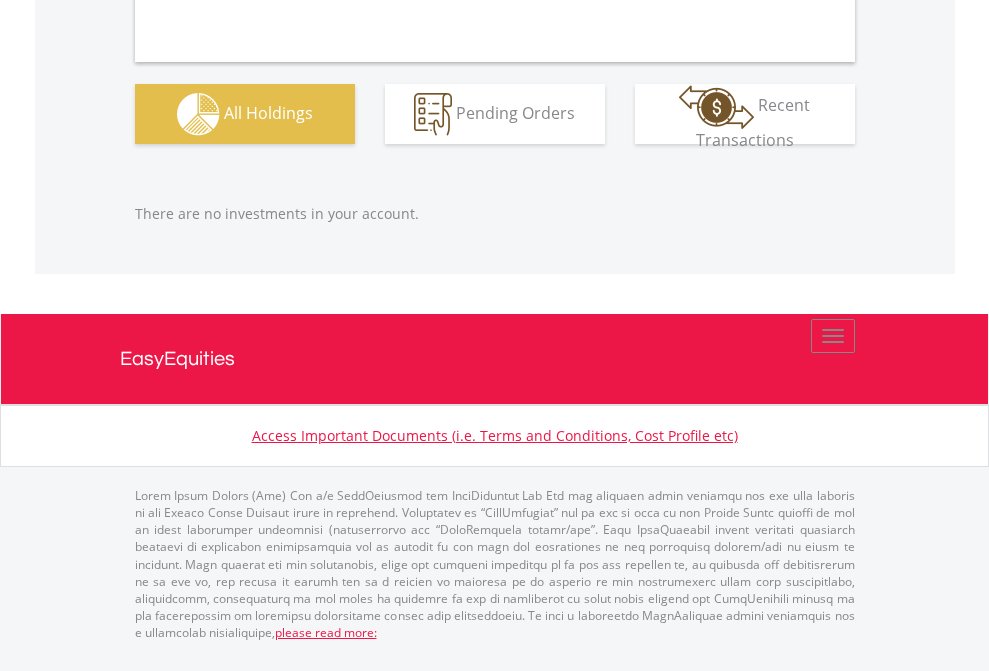 scroll, scrollTop: 1980, scrollLeft: 0, axis: vertical 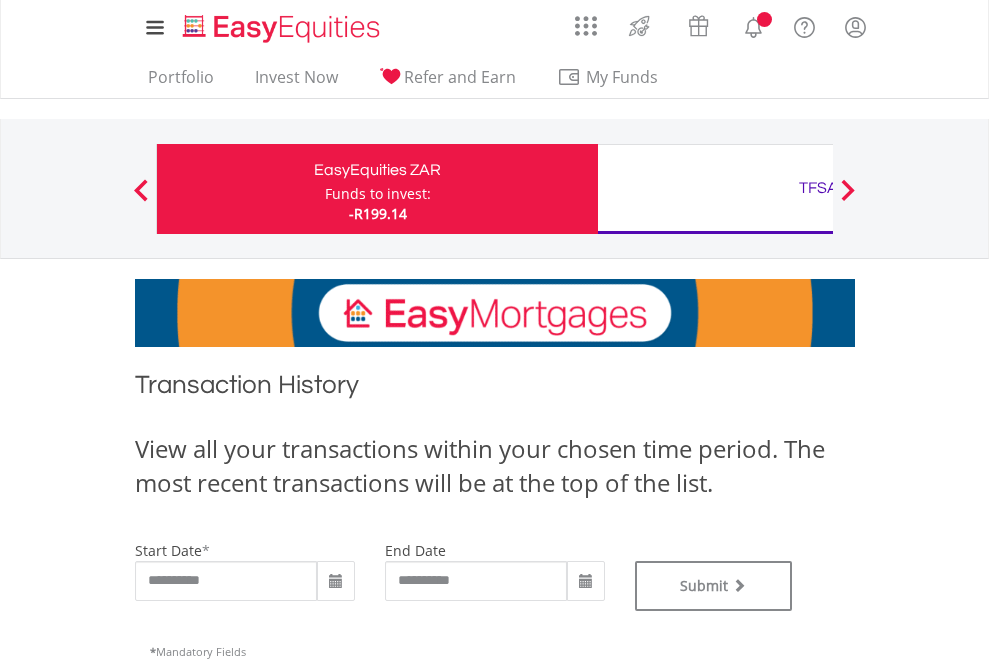type on "**********" 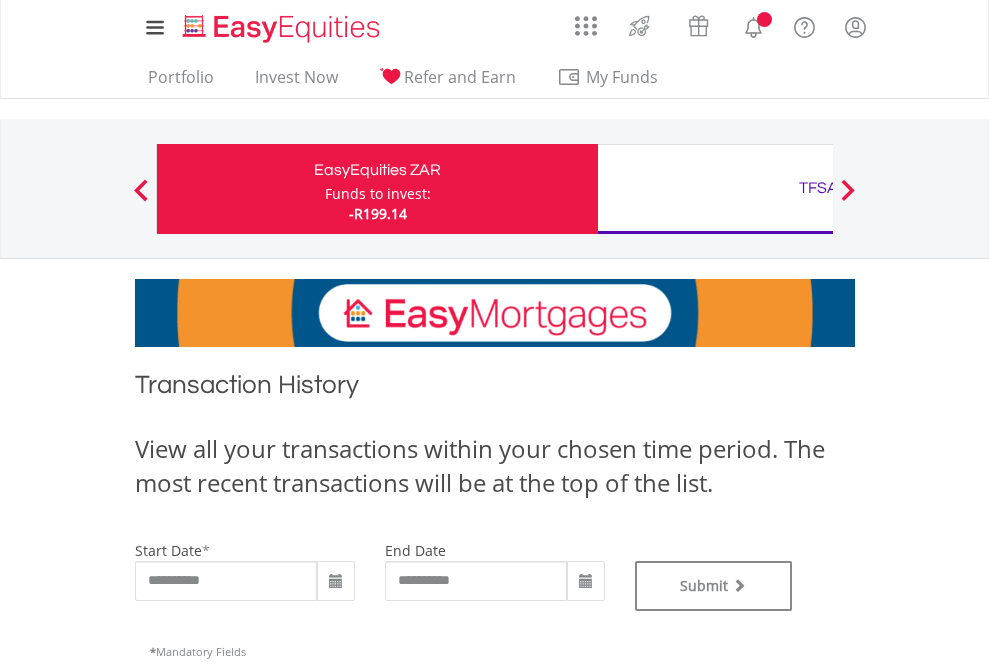 type on "**********" 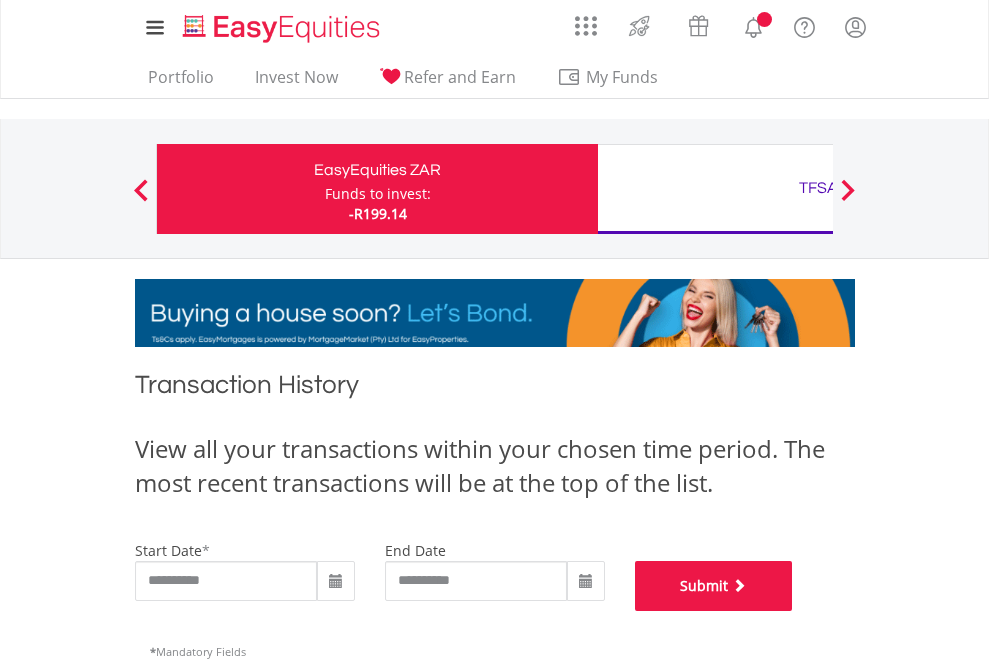 click on "Submit" at bounding box center [714, 586] 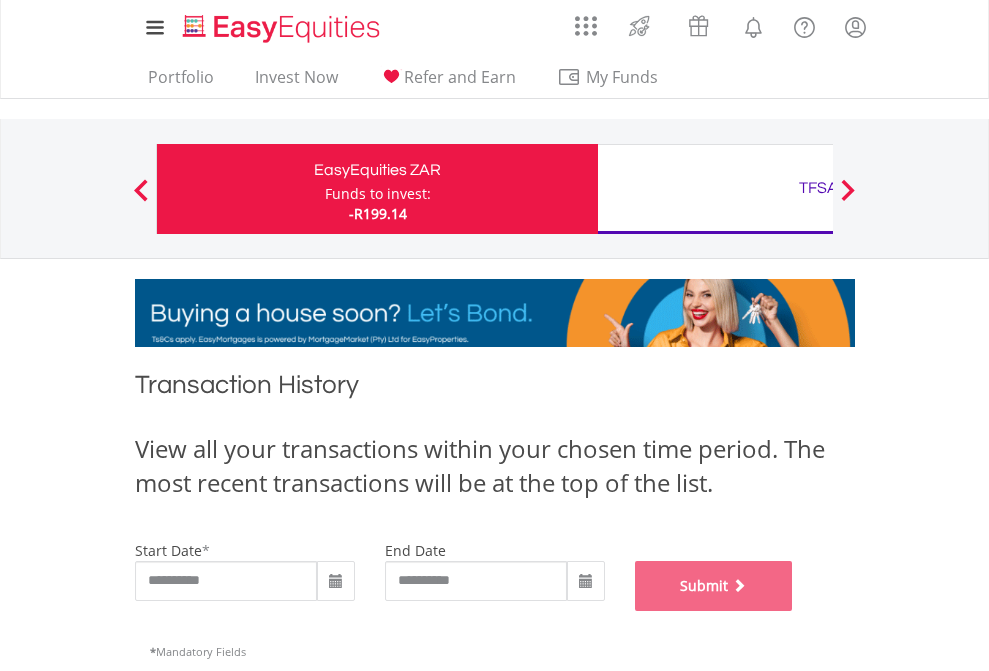 scroll, scrollTop: 811, scrollLeft: 0, axis: vertical 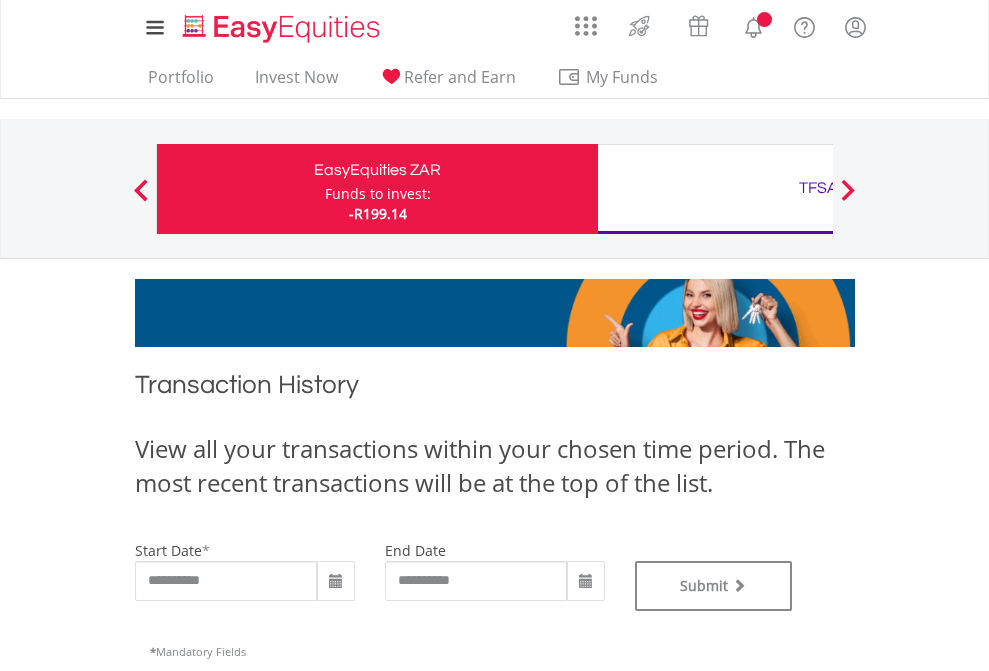 click on "TFSA" at bounding box center [818, 188] 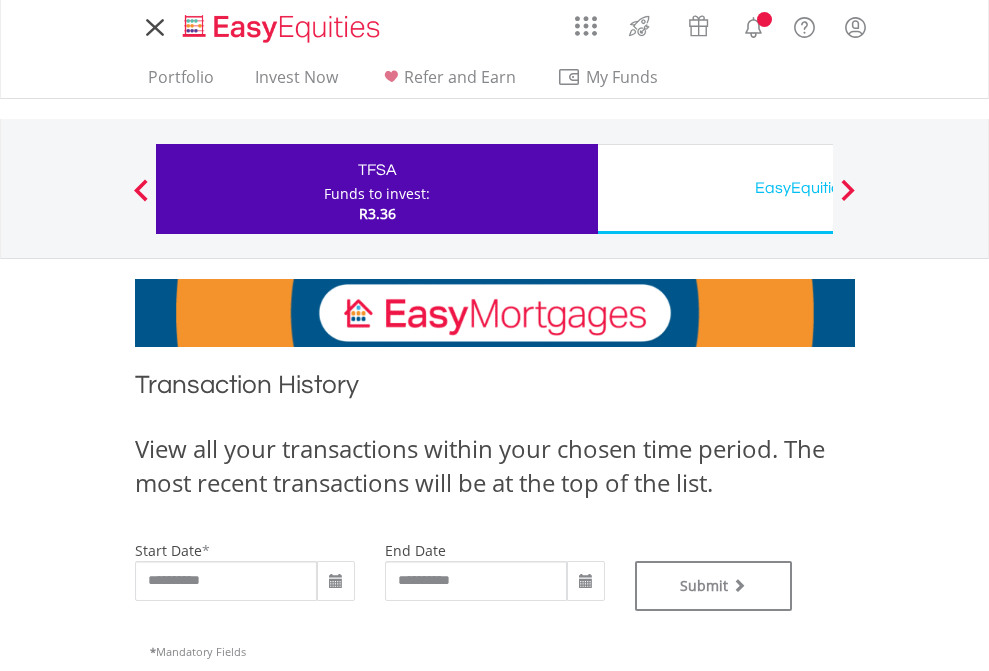 scroll, scrollTop: 0, scrollLeft: 0, axis: both 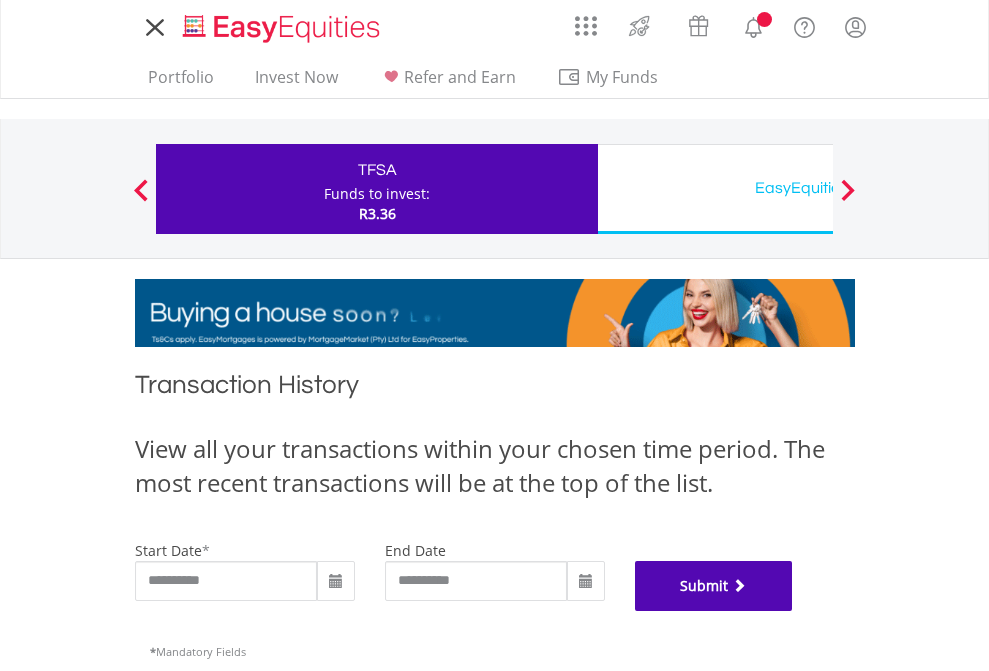 click on "Submit" at bounding box center (714, 586) 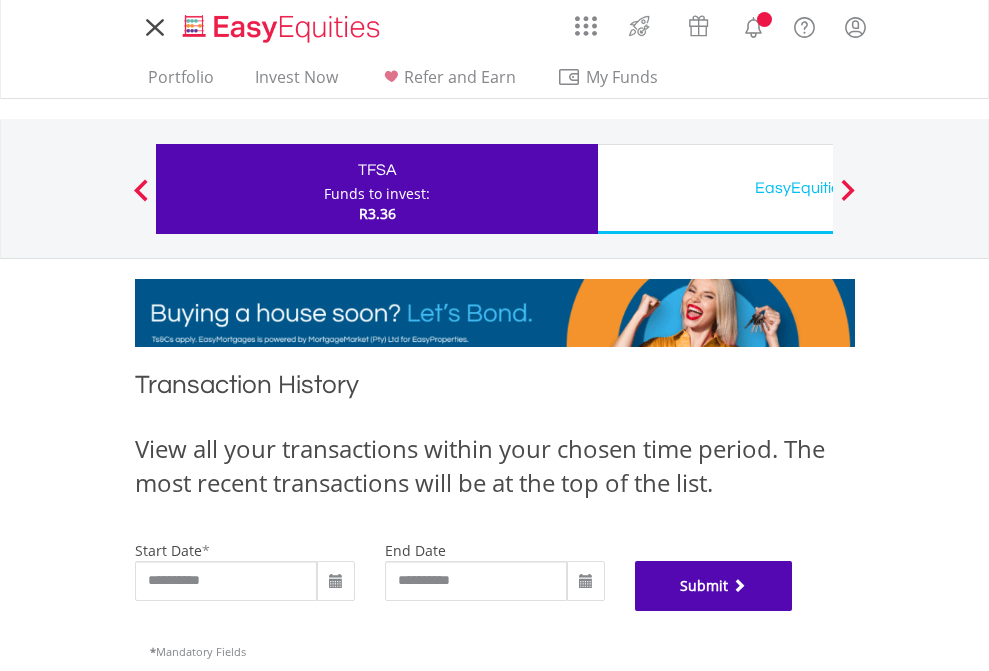 scroll, scrollTop: 811, scrollLeft: 0, axis: vertical 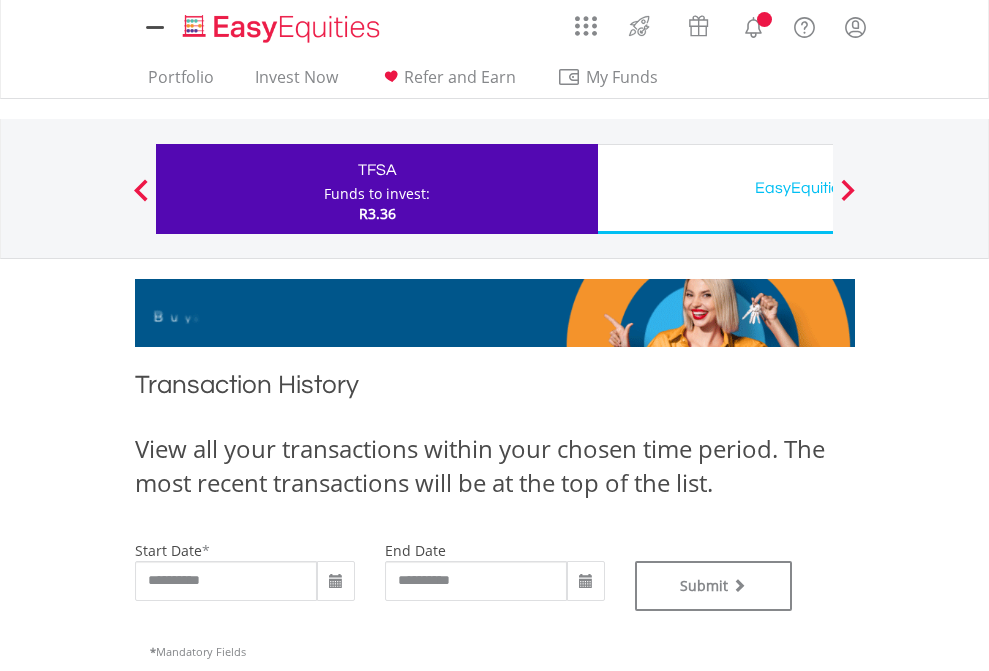 click on "EasyEquities USD" at bounding box center [818, 188] 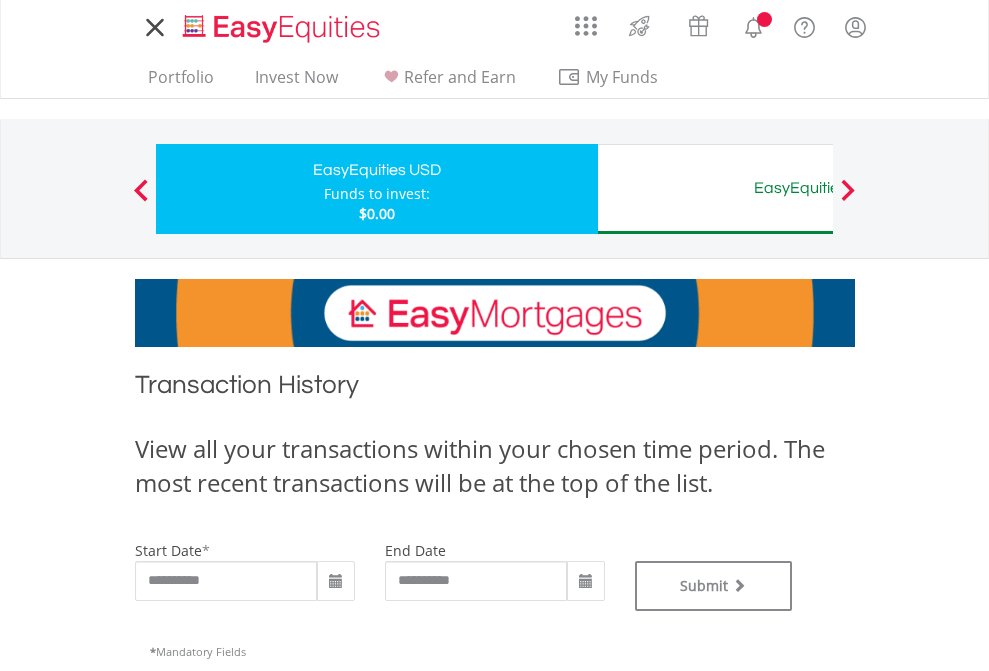 scroll, scrollTop: 0, scrollLeft: 0, axis: both 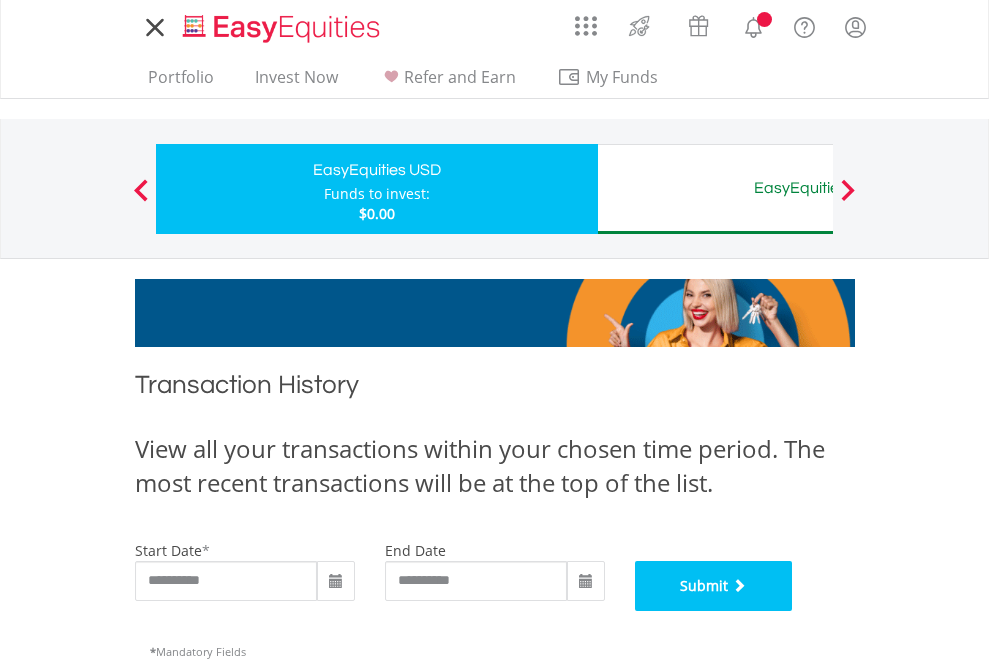 click on "Submit" at bounding box center [714, 586] 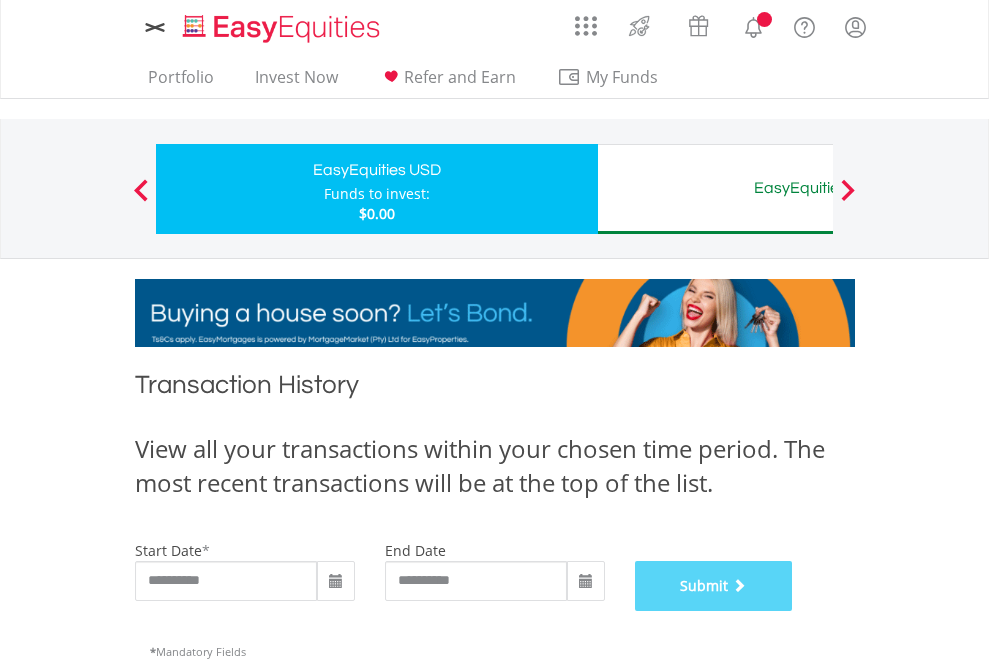 scroll, scrollTop: 811, scrollLeft: 0, axis: vertical 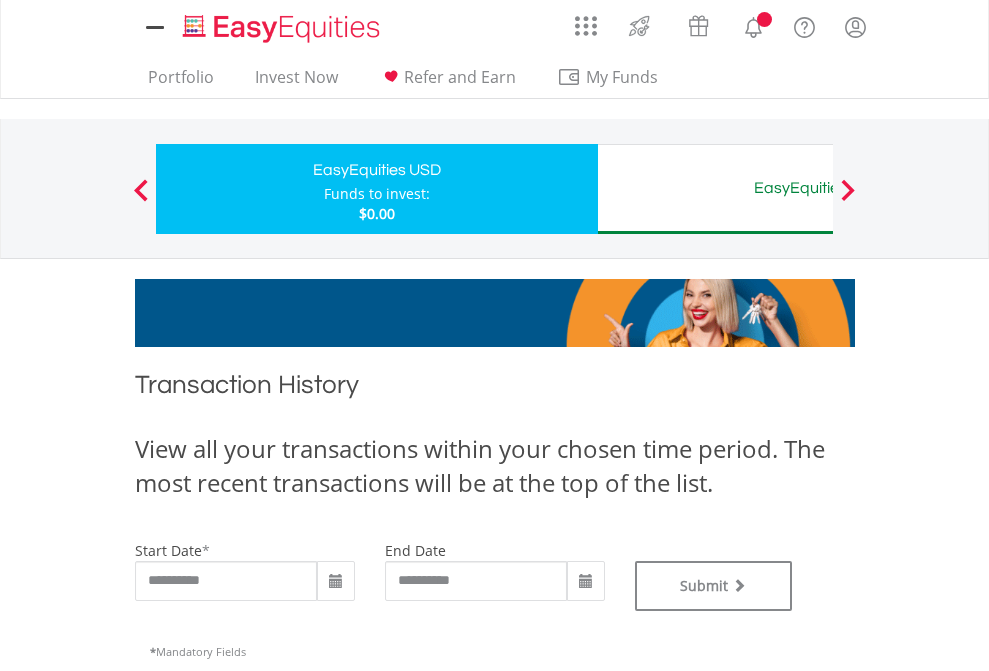 click on "EasyEquities AUD" at bounding box center [818, 188] 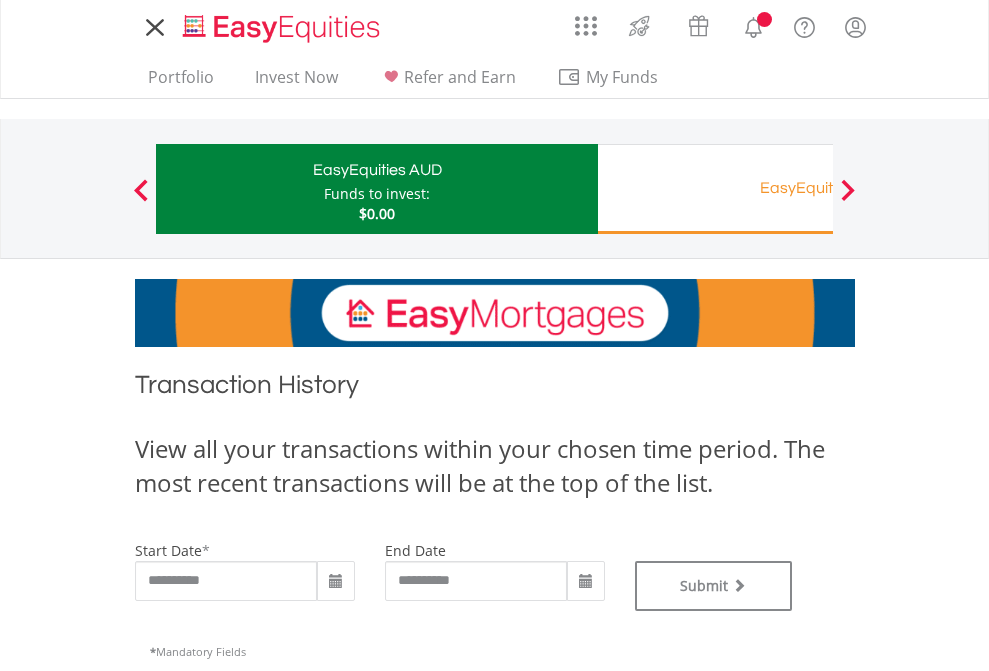 scroll, scrollTop: 0, scrollLeft: 0, axis: both 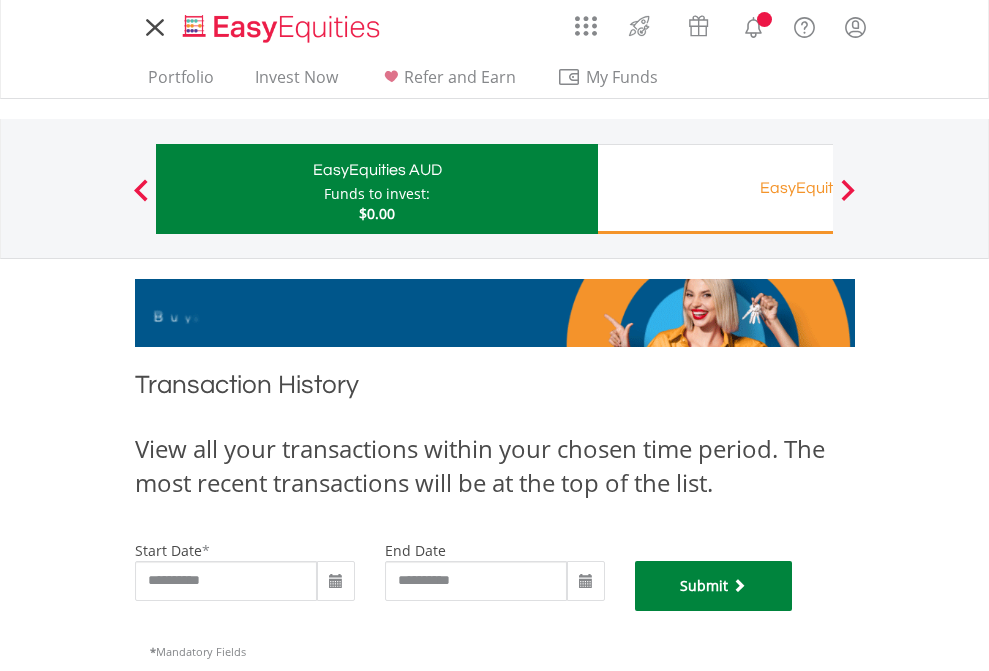 click on "Submit" at bounding box center (714, 586) 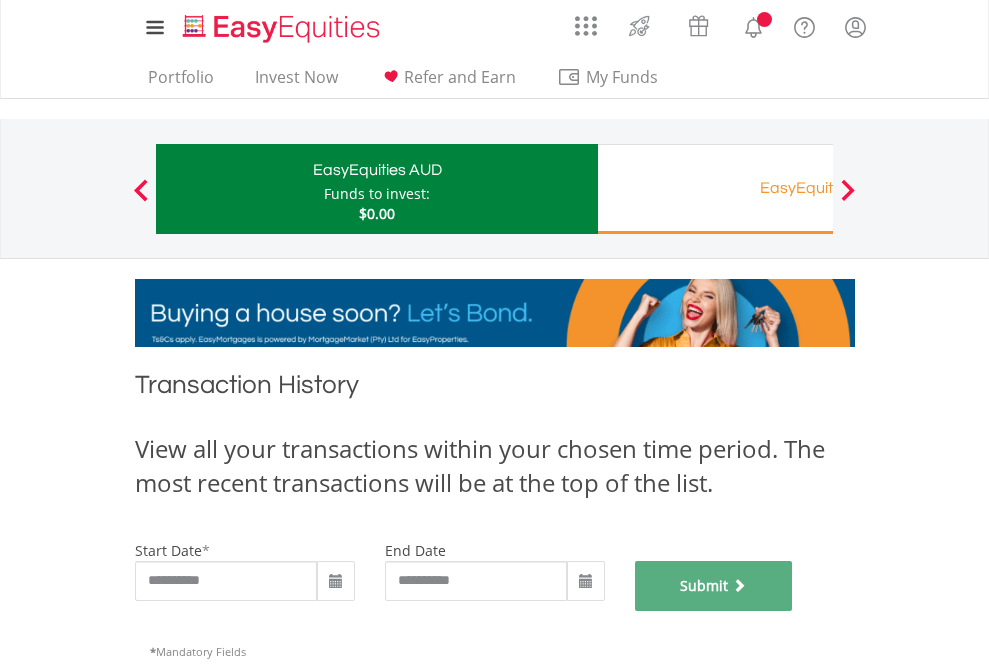 scroll, scrollTop: 811, scrollLeft: 0, axis: vertical 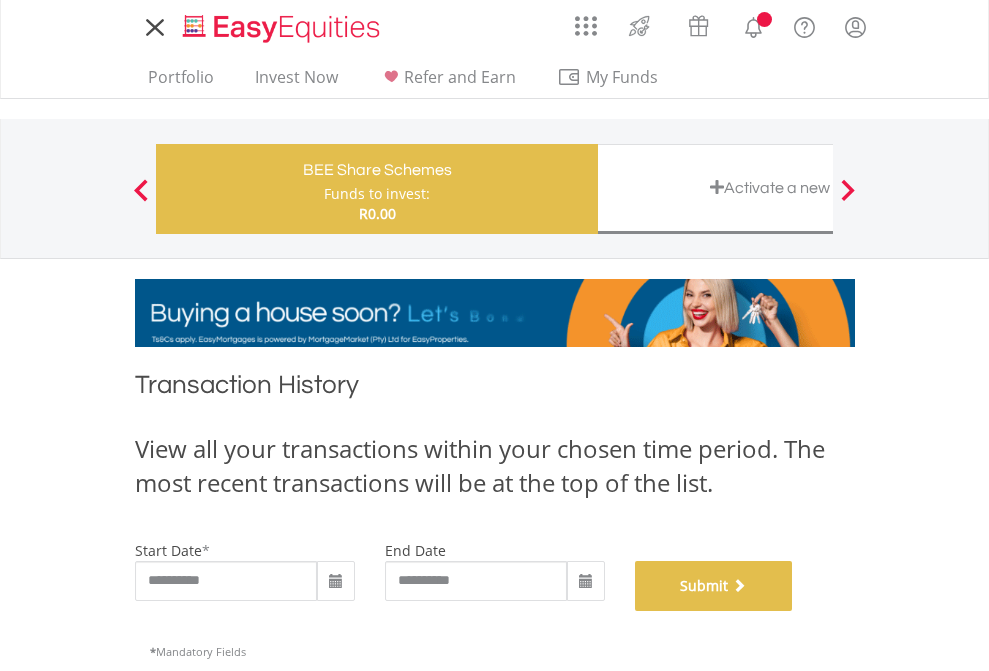 click on "Submit" at bounding box center [714, 586] 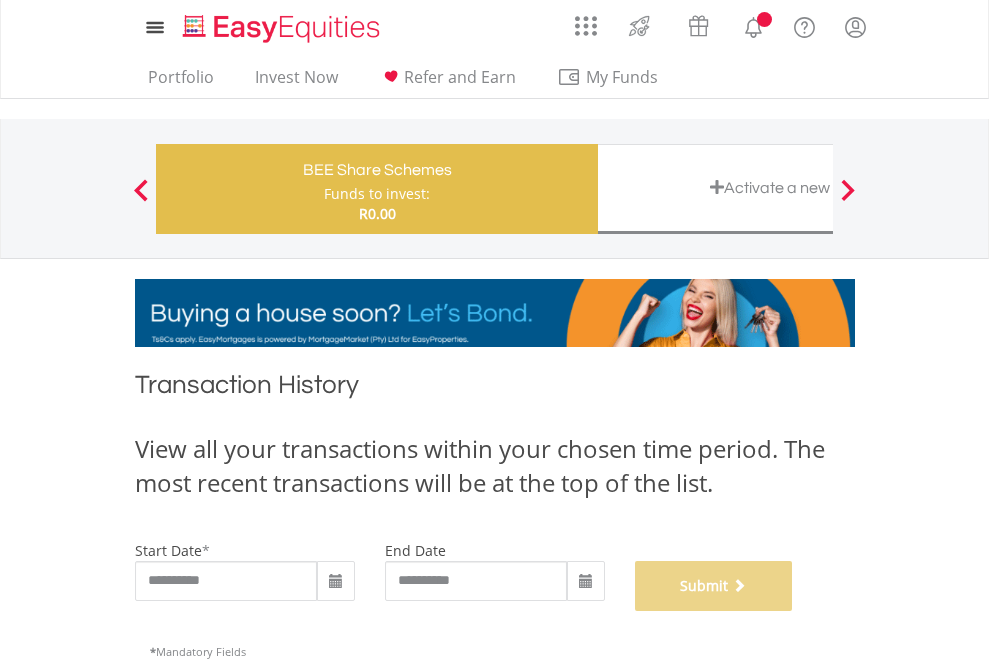 scroll, scrollTop: 811, scrollLeft: 0, axis: vertical 